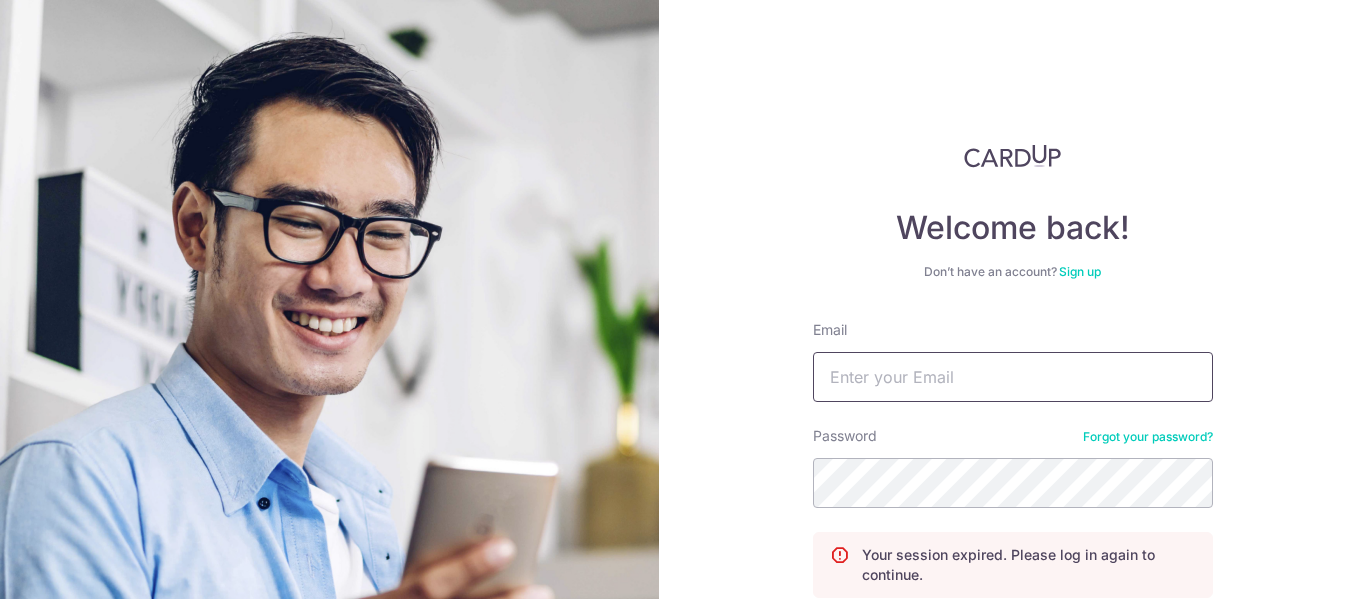 type on "lutfiisnin@gmail.com" 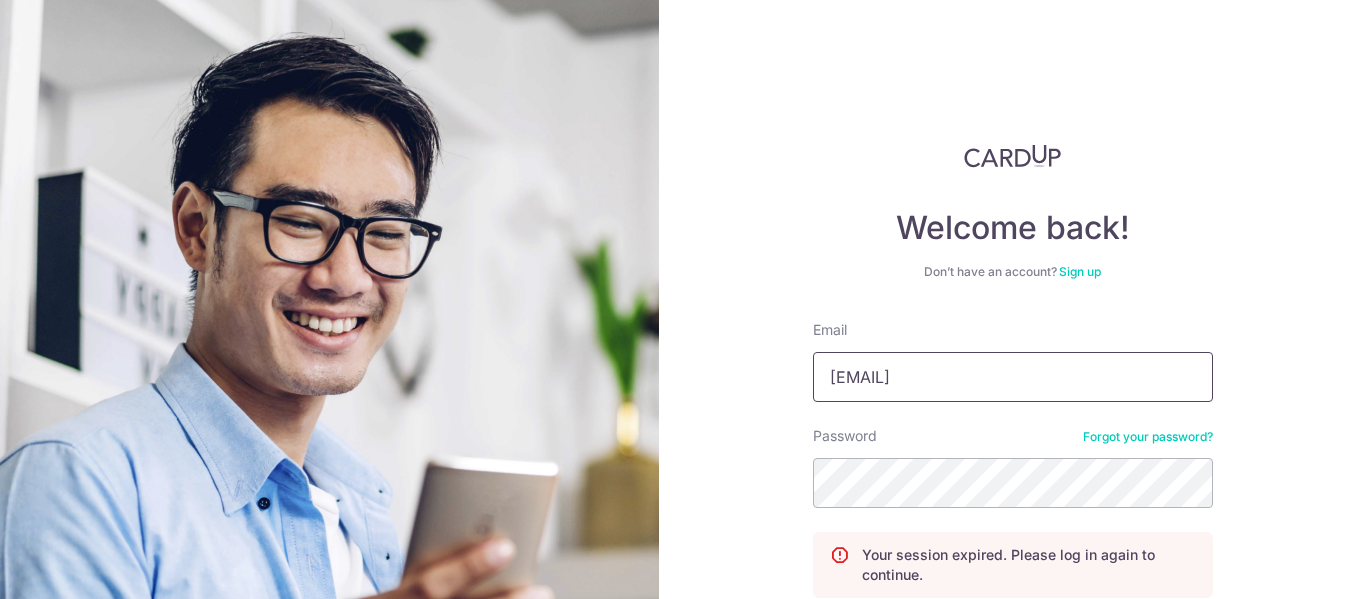 scroll, scrollTop: 0, scrollLeft: 0, axis: both 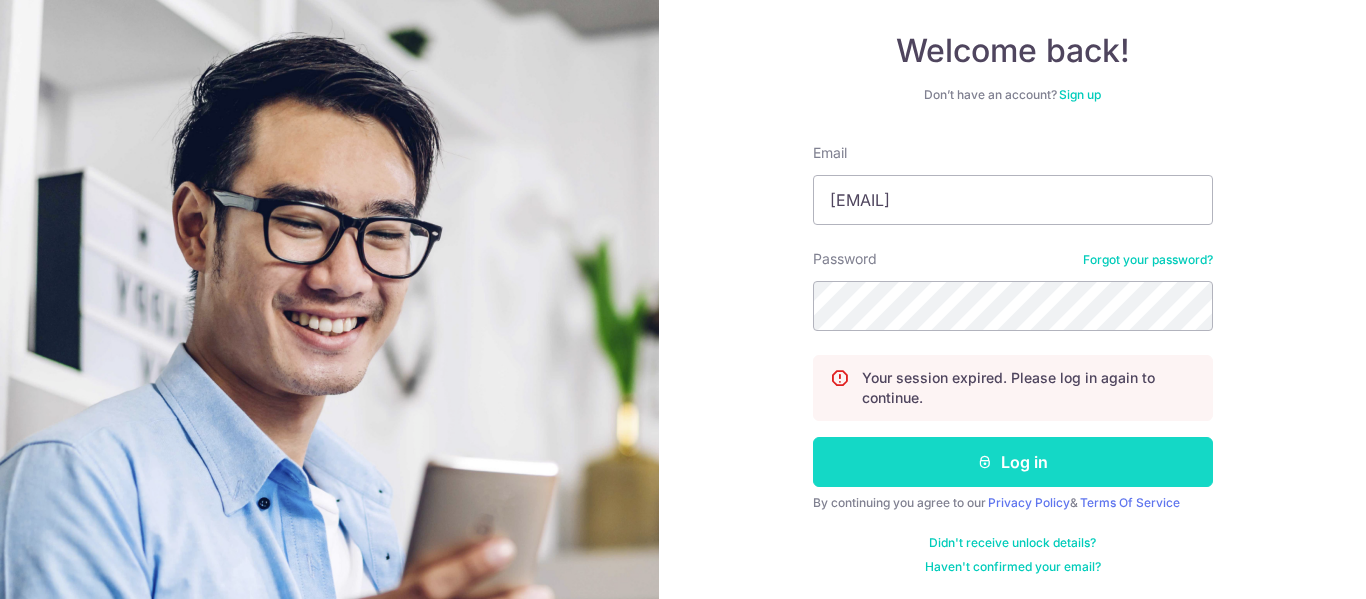 click on "Log in" at bounding box center [1013, 462] 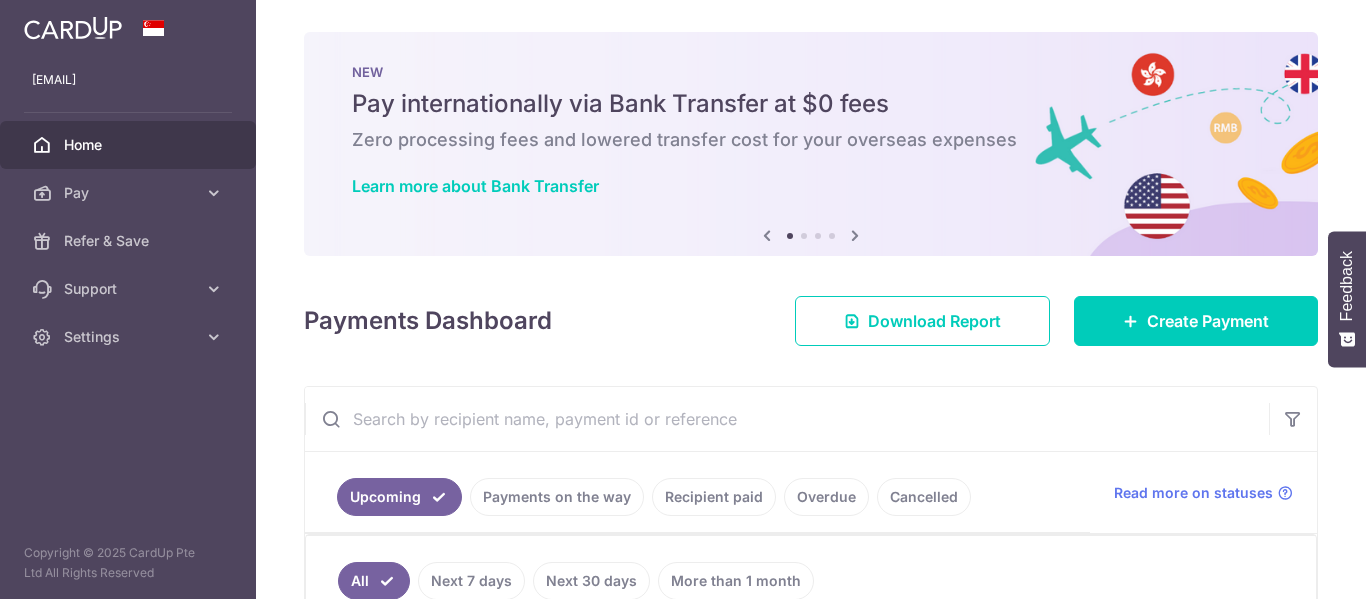 scroll, scrollTop: 0, scrollLeft: 0, axis: both 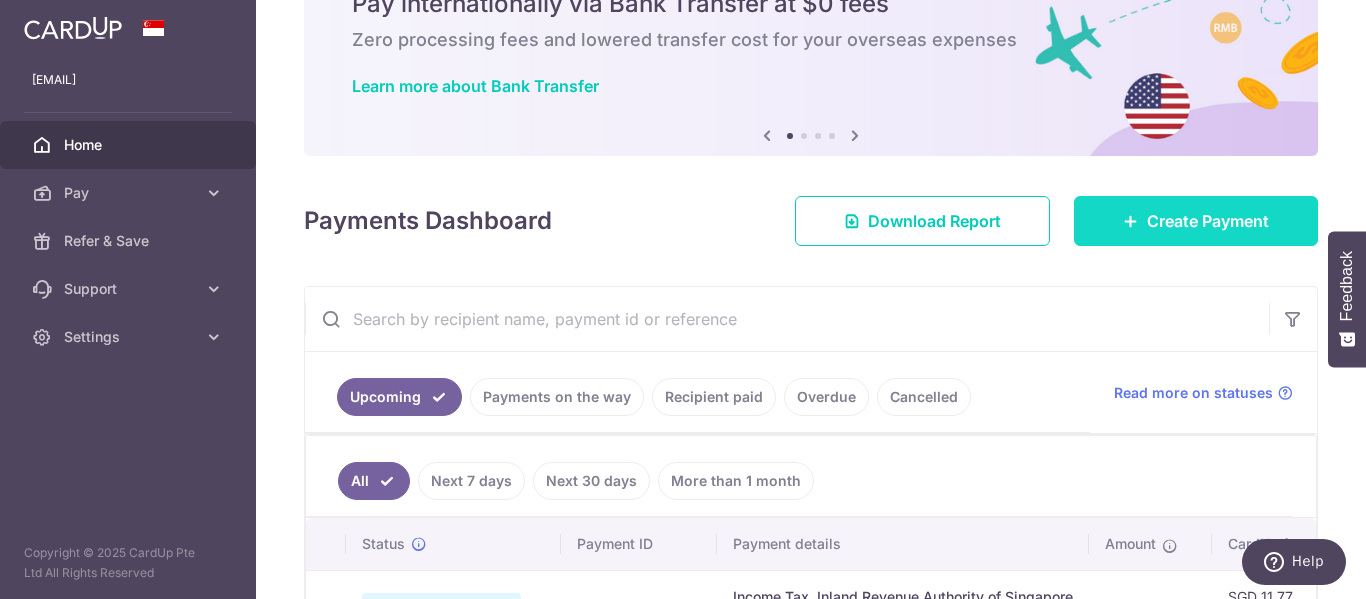 click on "Create Payment" at bounding box center (1208, 221) 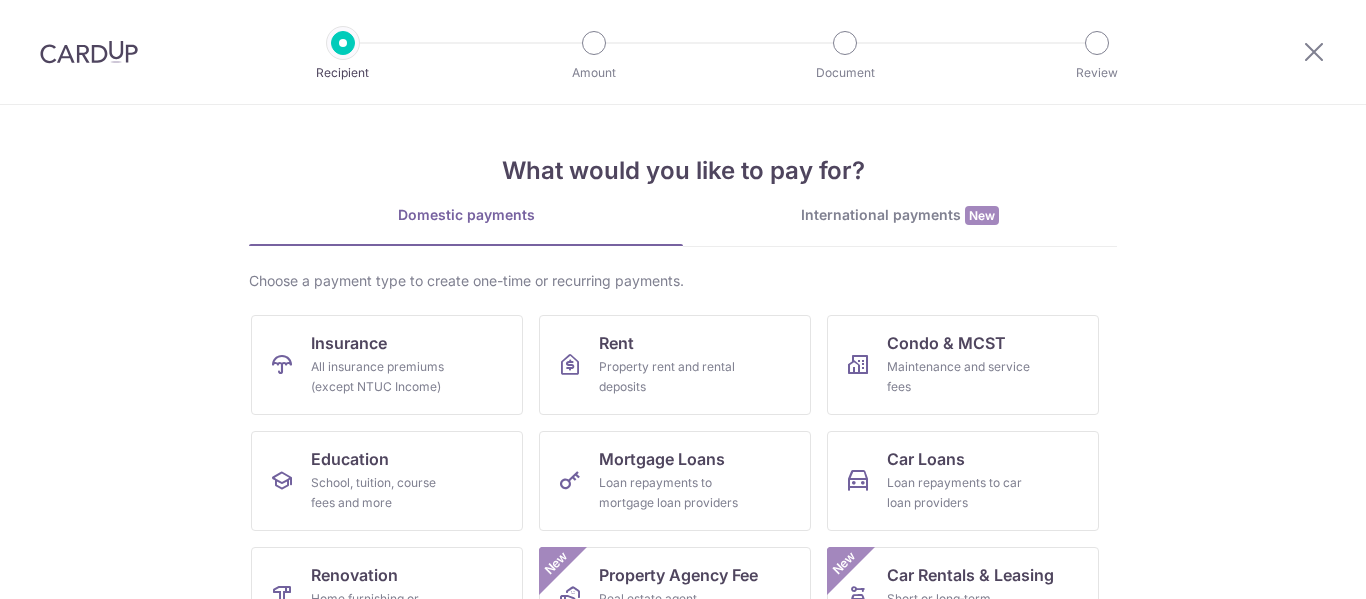 scroll, scrollTop: 0, scrollLeft: 0, axis: both 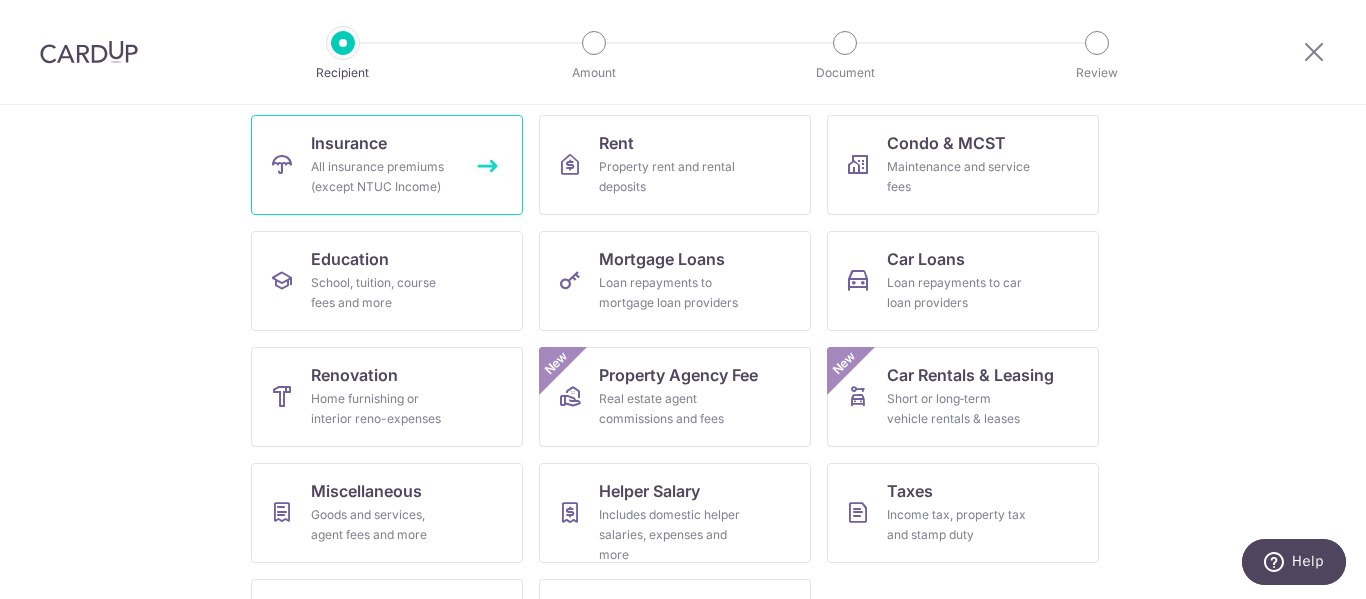 click on "All insurance premiums (except NTUC Income)" at bounding box center (383, 177) 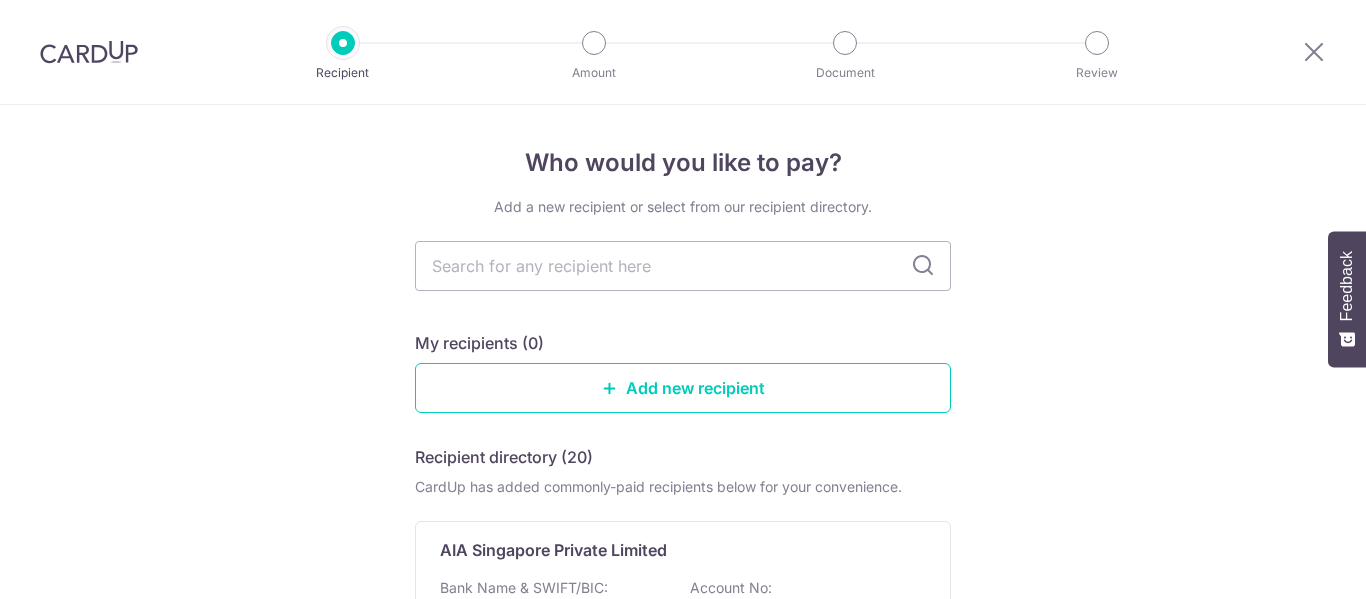 scroll, scrollTop: 0, scrollLeft: 0, axis: both 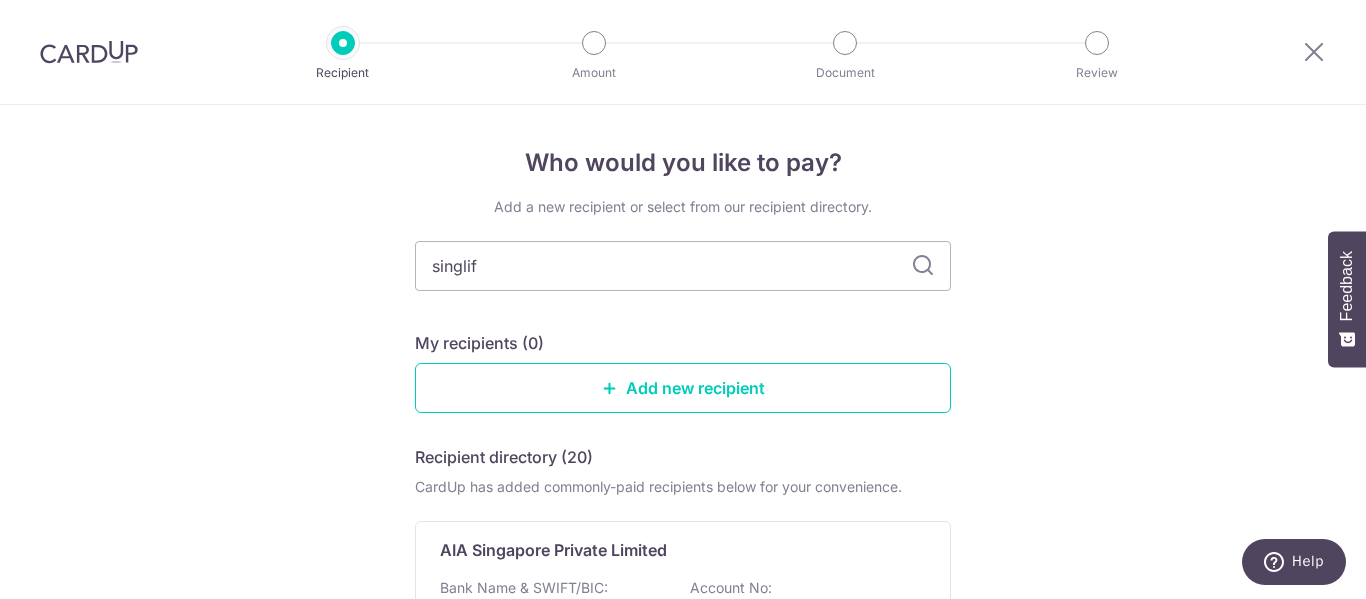 type on "singlife" 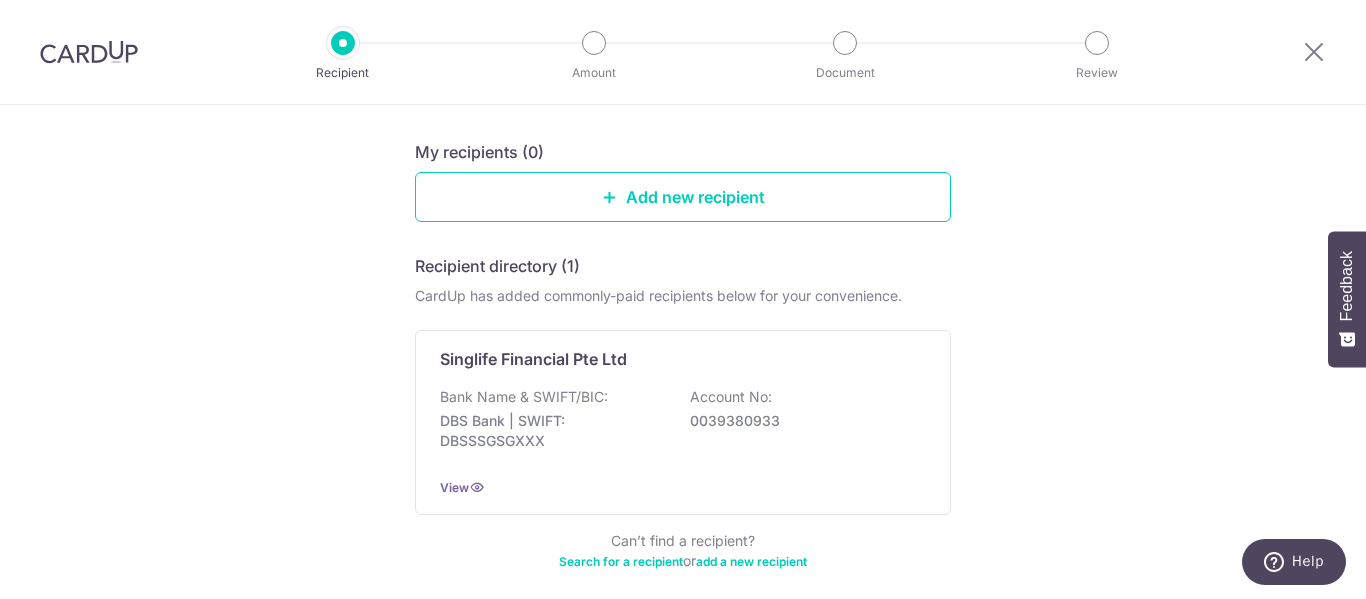 scroll, scrollTop: 200, scrollLeft: 0, axis: vertical 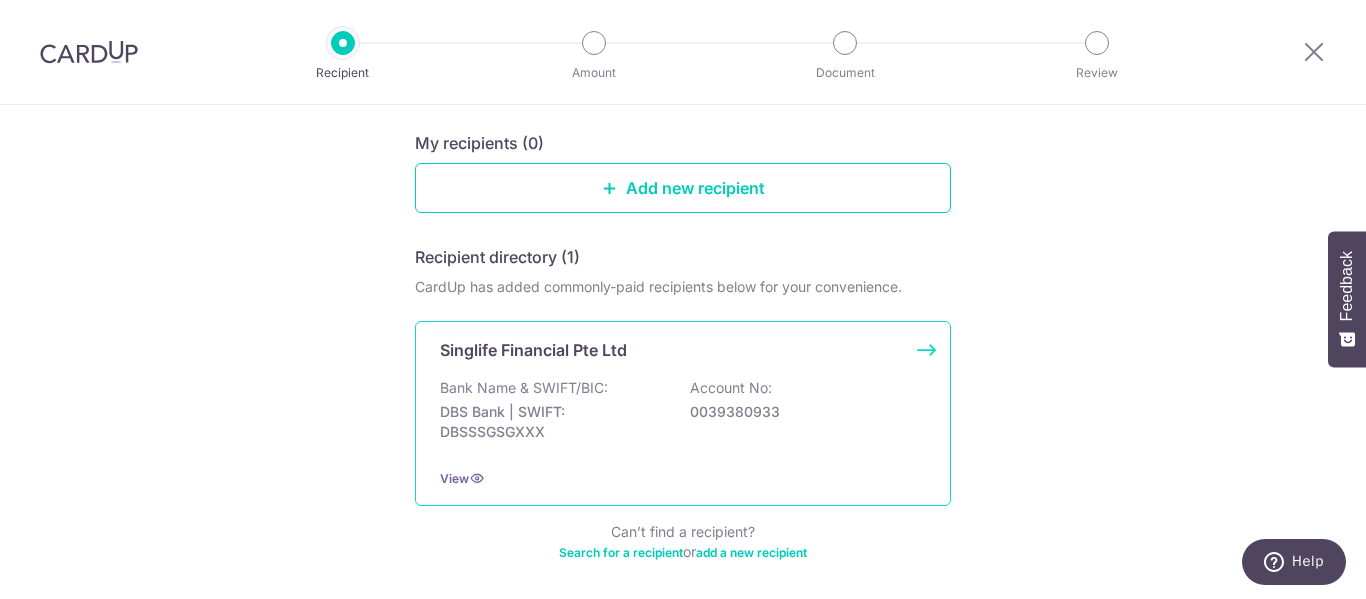 click on "Bank Name & SWIFT/BIC:" at bounding box center [524, 388] 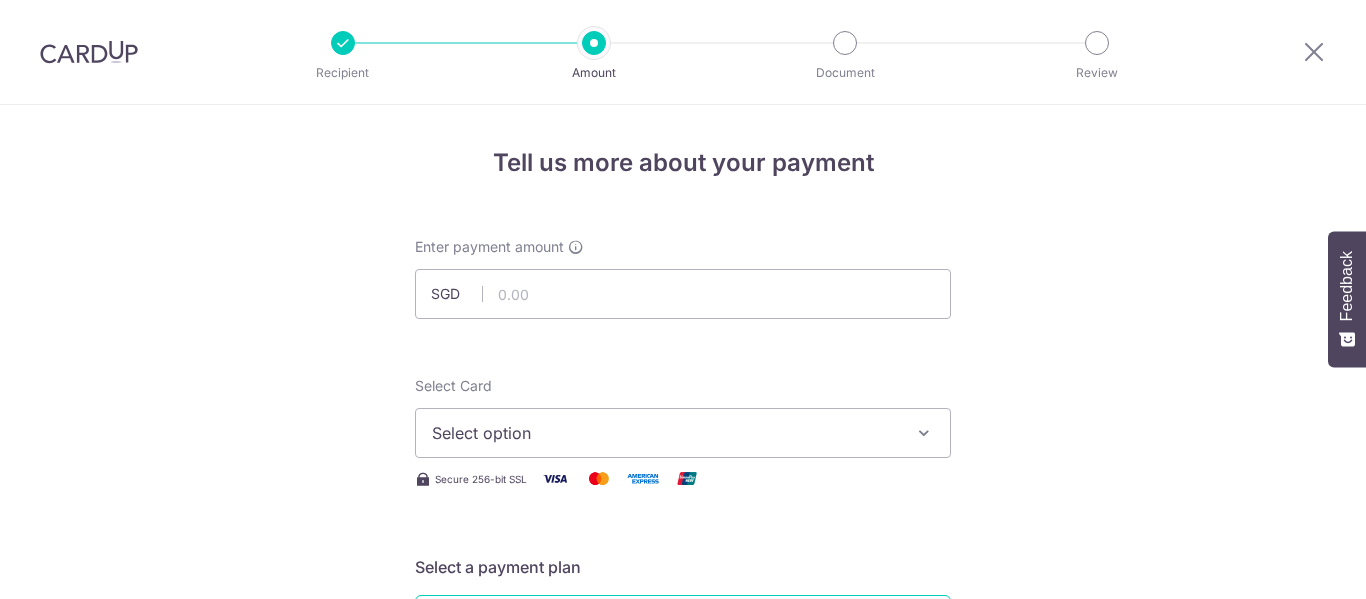 scroll, scrollTop: 0, scrollLeft: 0, axis: both 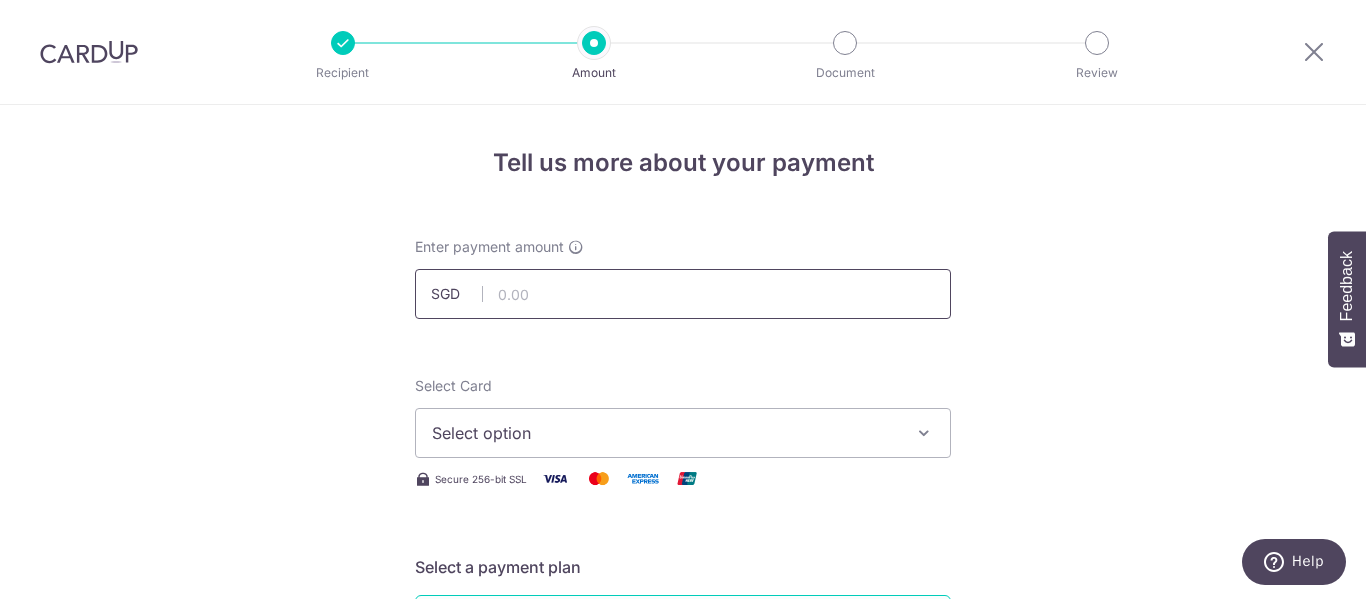click at bounding box center [683, 294] 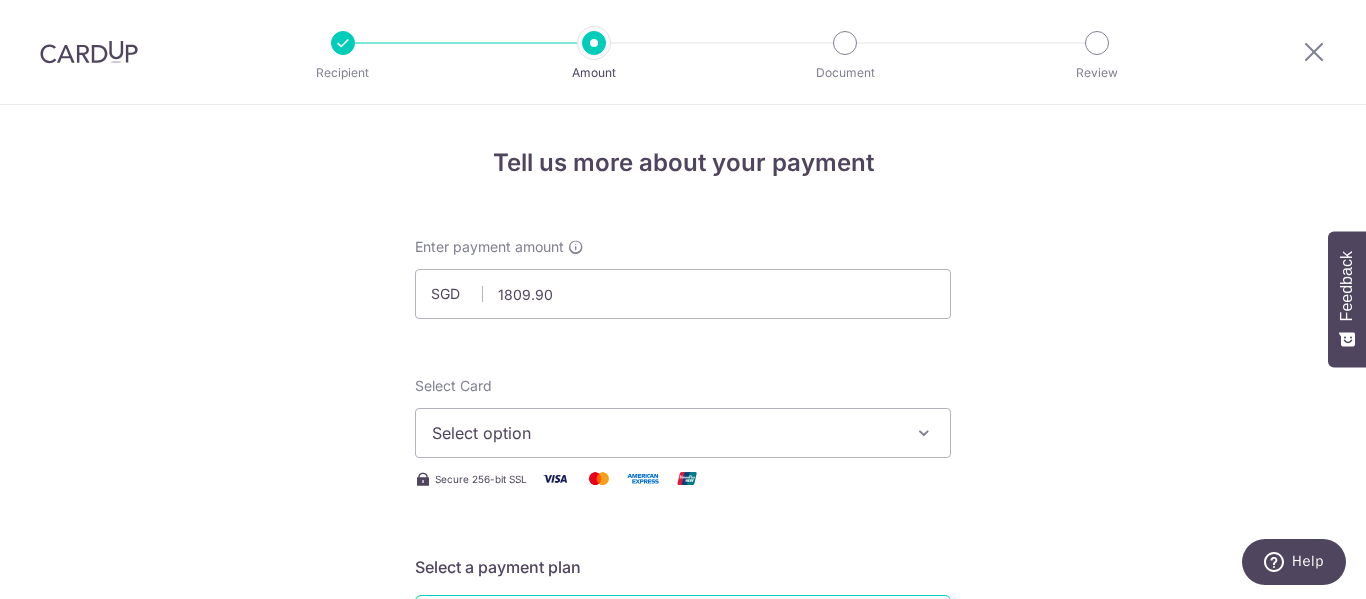 type on "1,809.90" 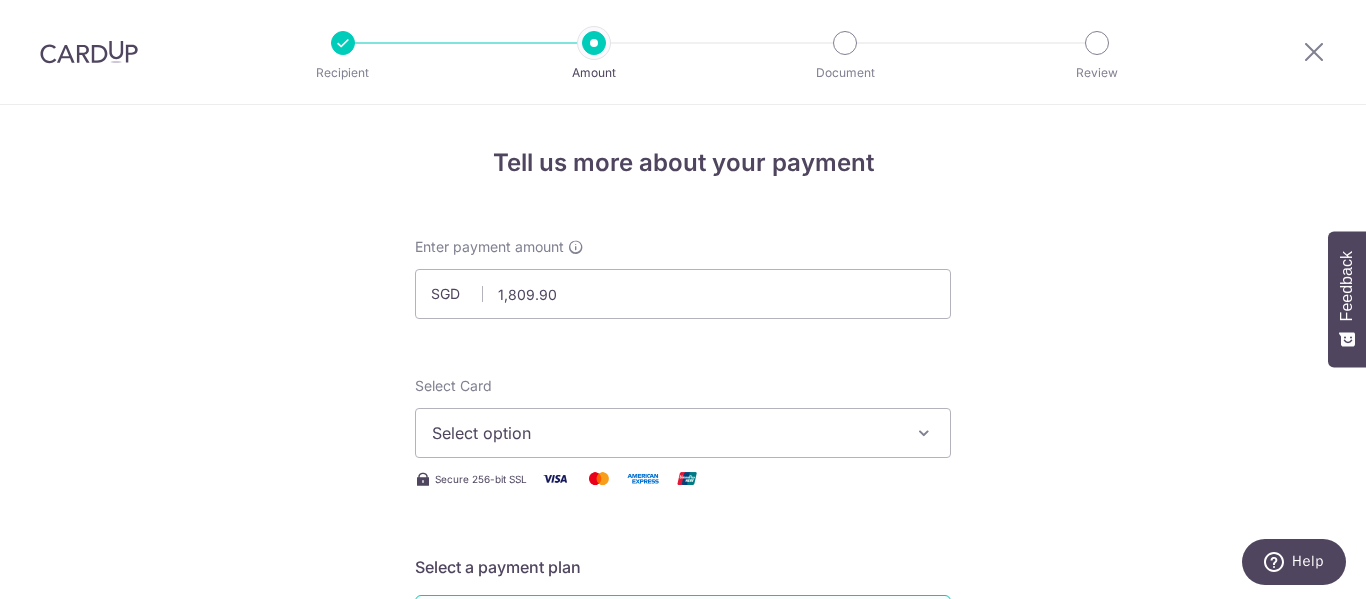 click on "Tell us more about your payment
Select option
Add credit card
Your Cards
**** [LAST_FOUR]
**** [LAST_FOUR]
**** [LAST_FOUR]
Secure 256-bit SSL
Text
New card details
Card" at bounding box center [683, 1009] 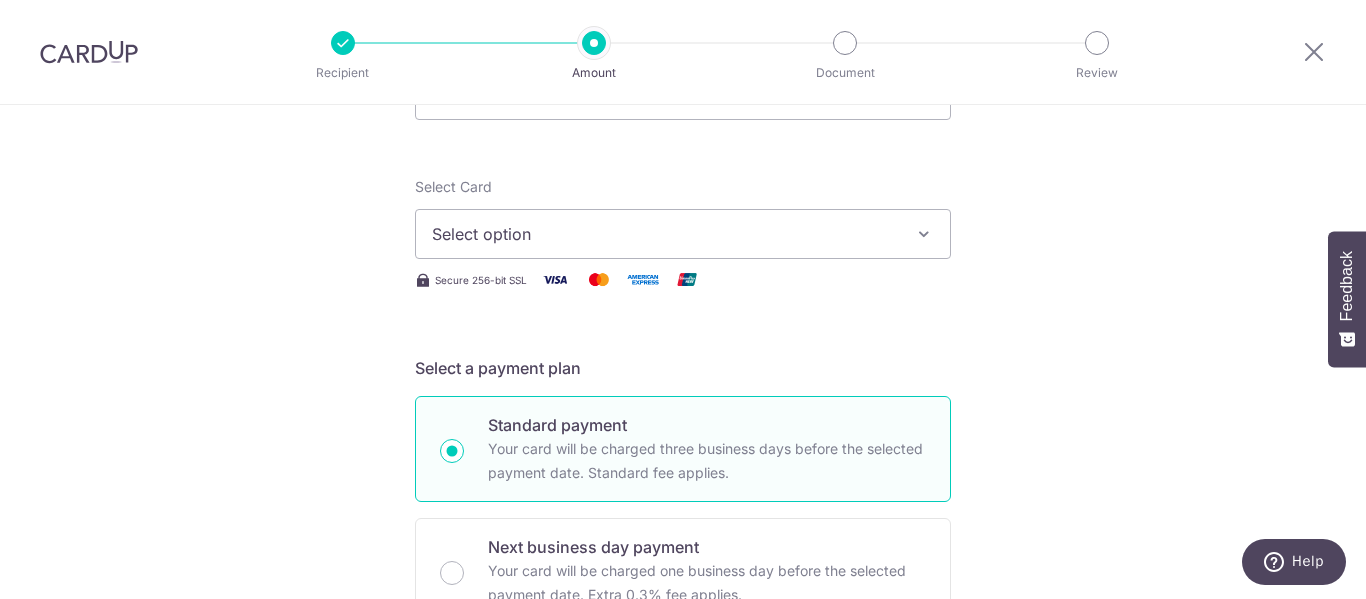 scroll, scrollTop: 200, scrollLeft: 0, axis: vertical 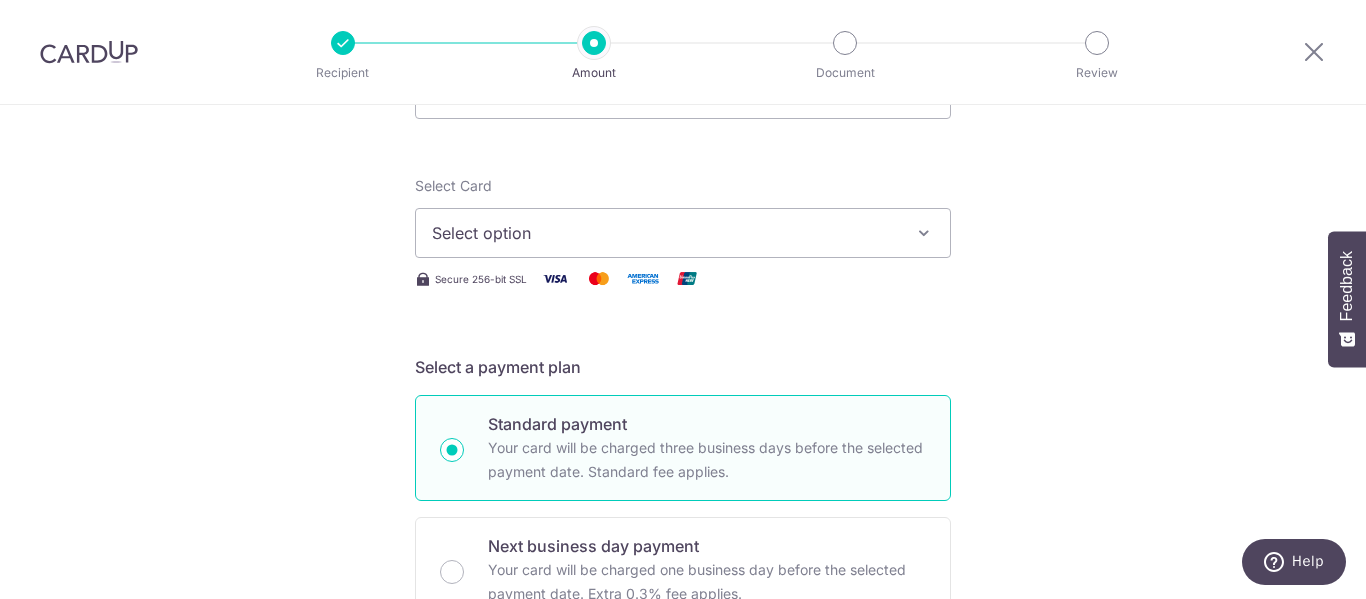 click on "Select option" at bounding box center (665, 233) 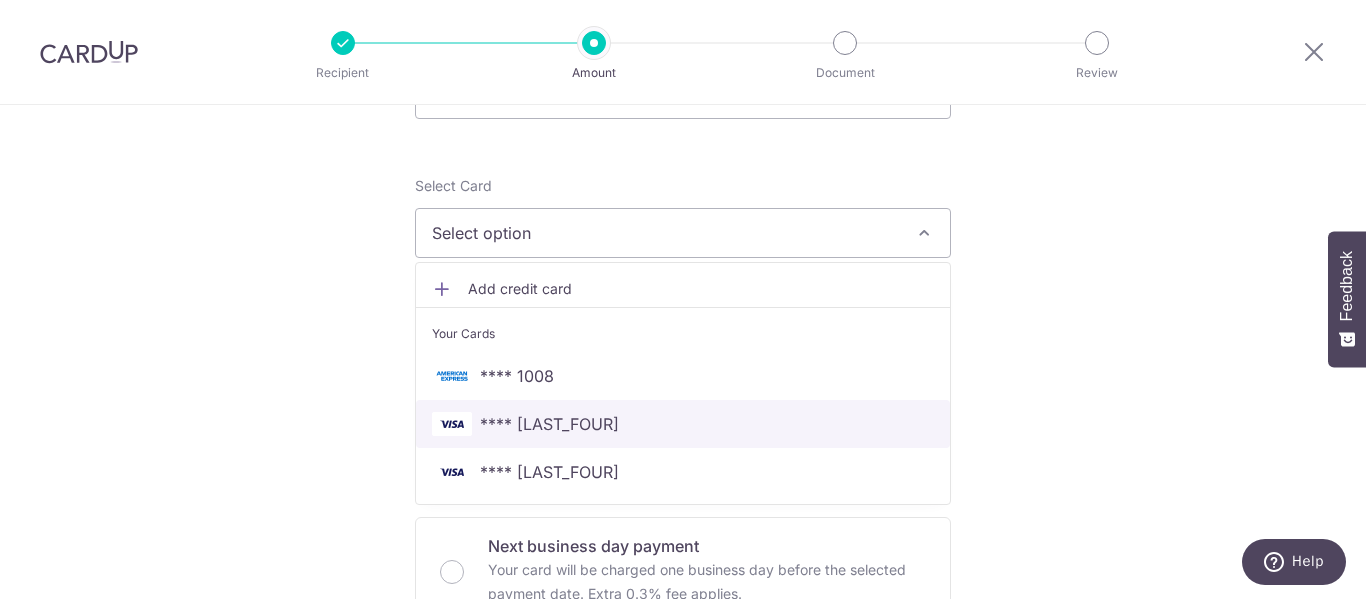 click on "**** 9876" at bounding box center [549, 424] 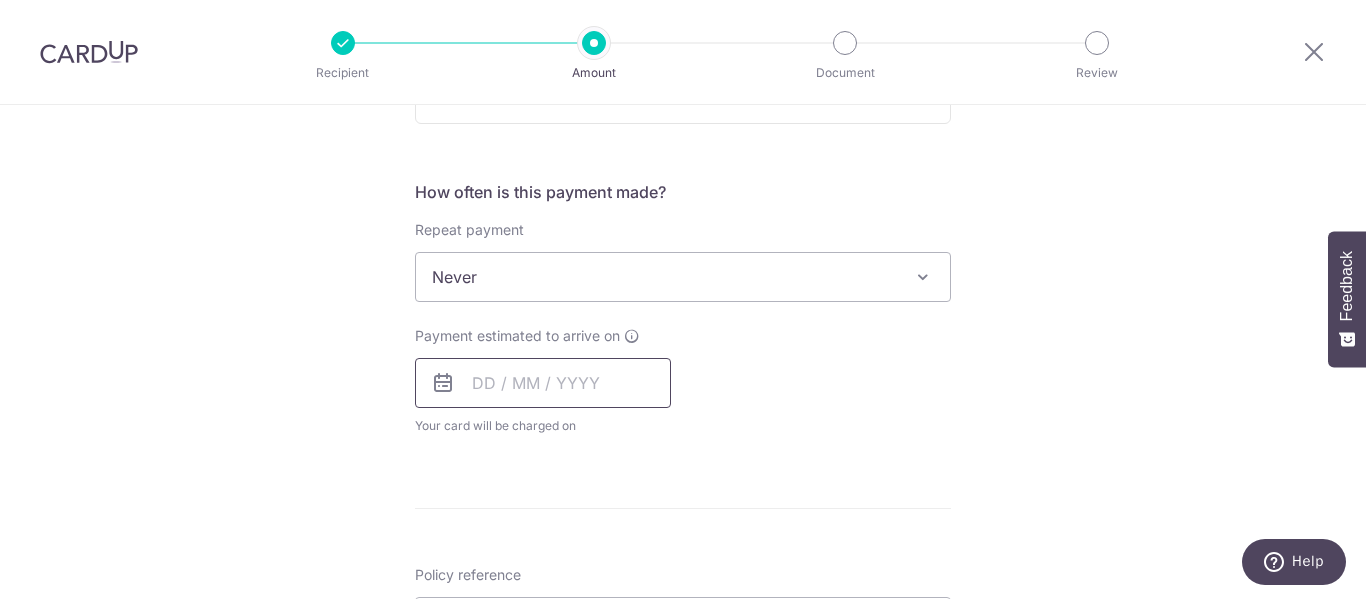 scroll, scrollTop: 700, scrollLeft: 0, axis: vertical 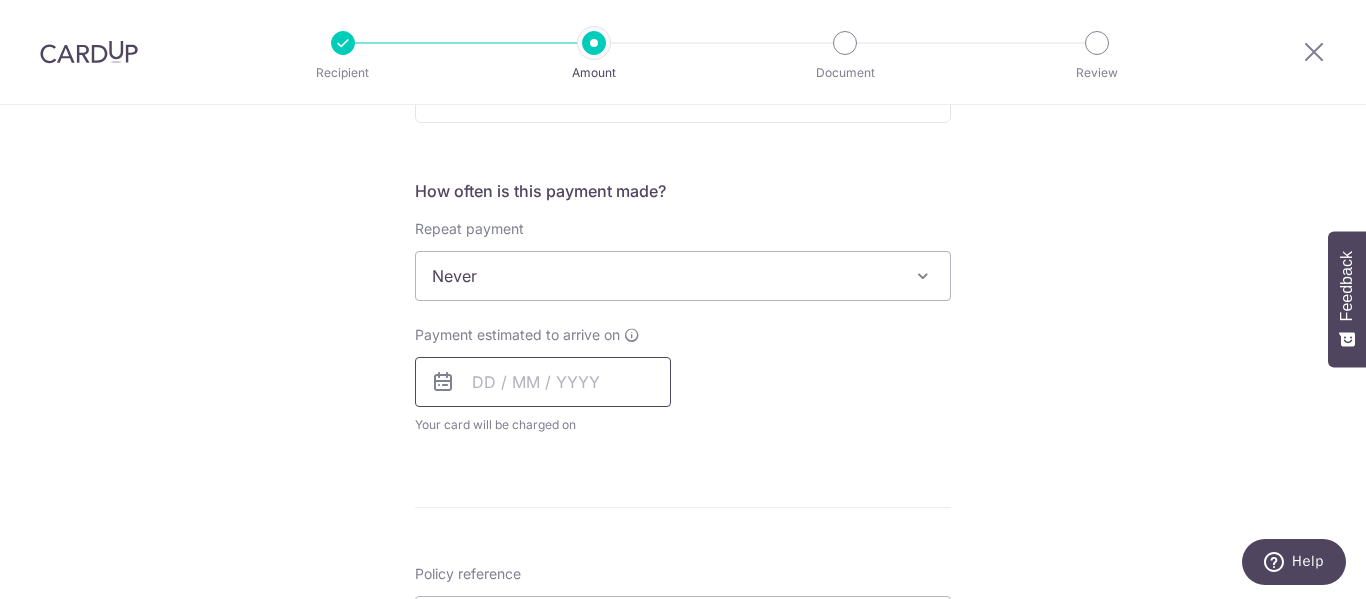 click at bounding box center [543, 382] 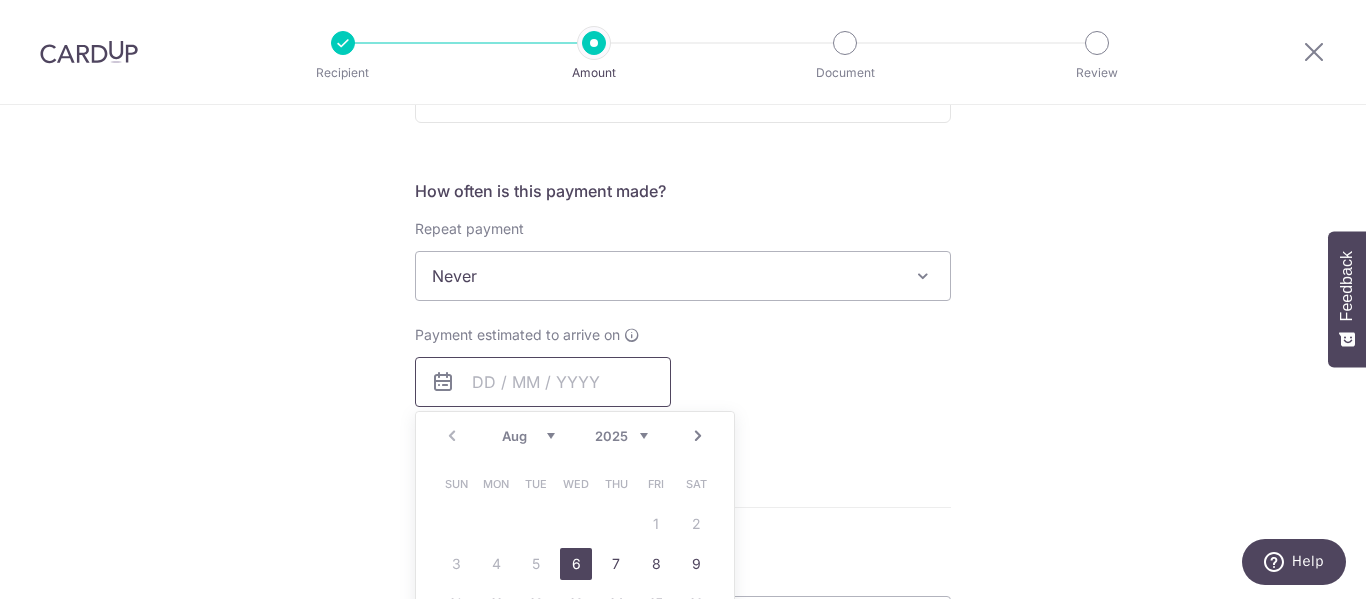 scroll, scrollTop: 800, scrollLeft: 0, axis: vertical 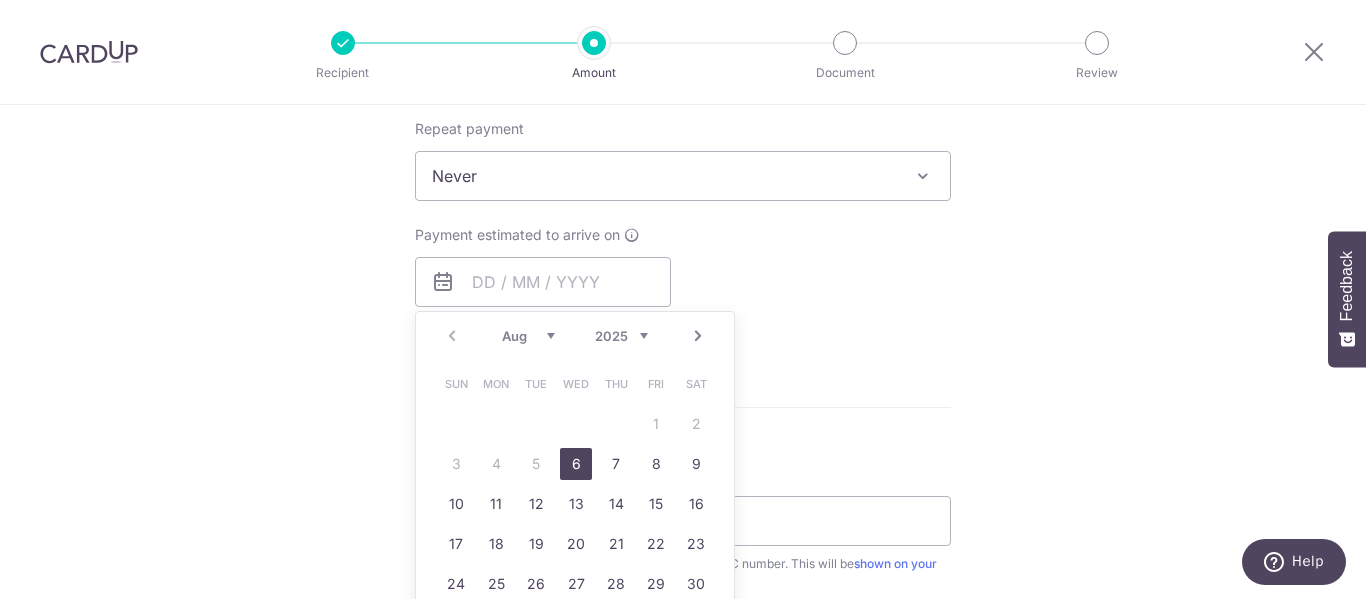 click on "6" at bounding box center [576, 464] 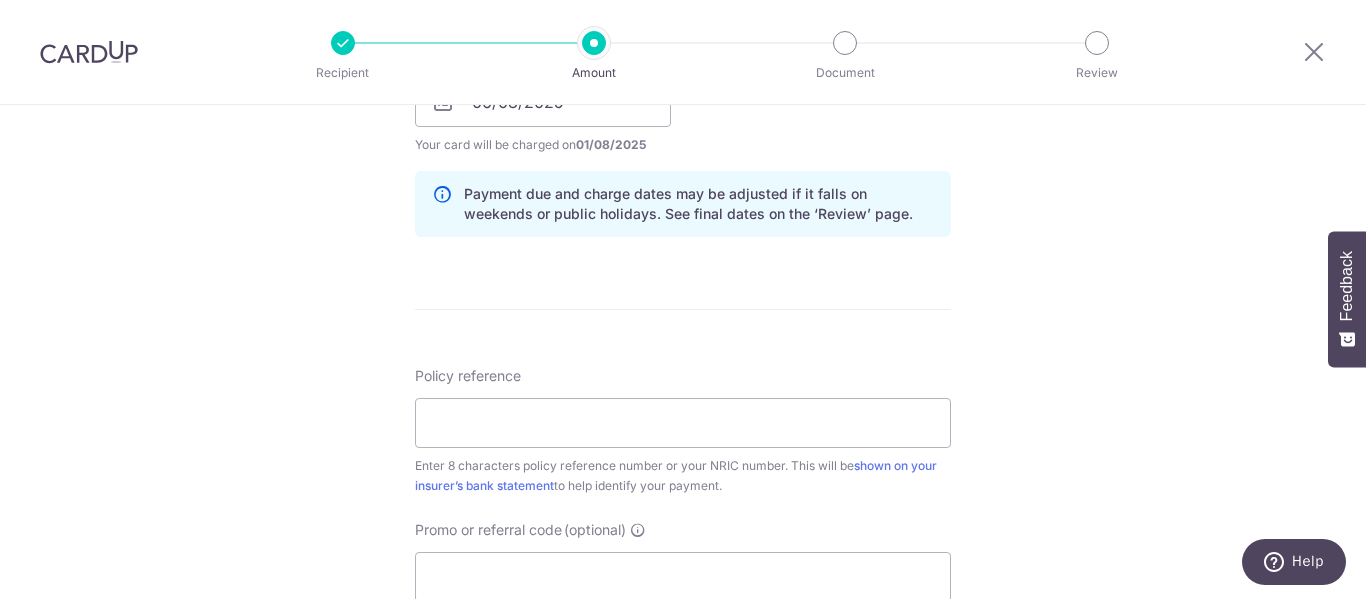scroll, scrollTop: 1000, scrollLeft: 0, axis: vertical 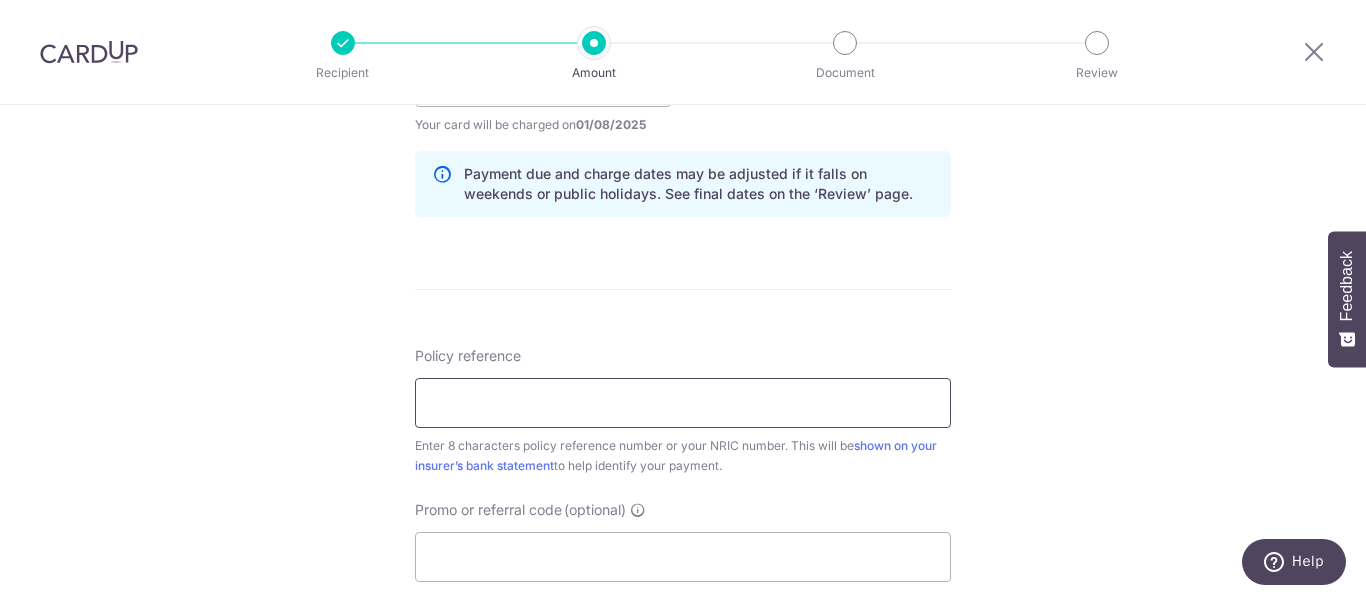 click on "Policy reference" at bounding box center [683, 403] 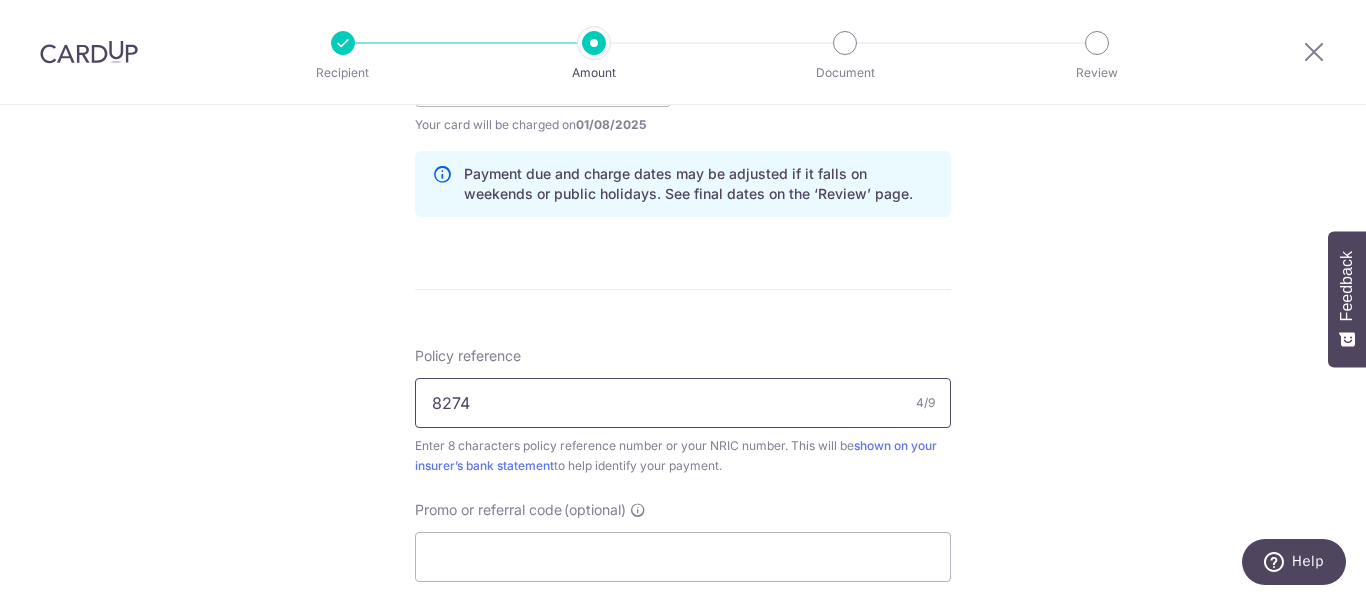type on "[NUMBER]" 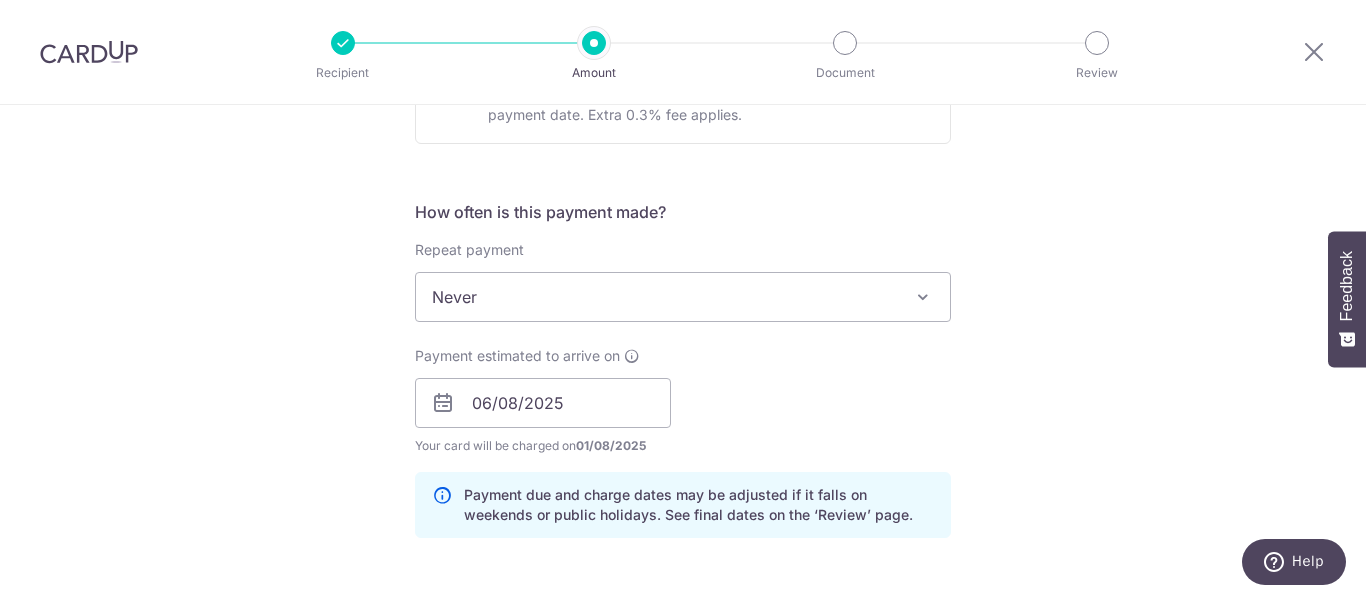 scroll, scrollTop: 500, scrollLeft: 0, axis: vertical 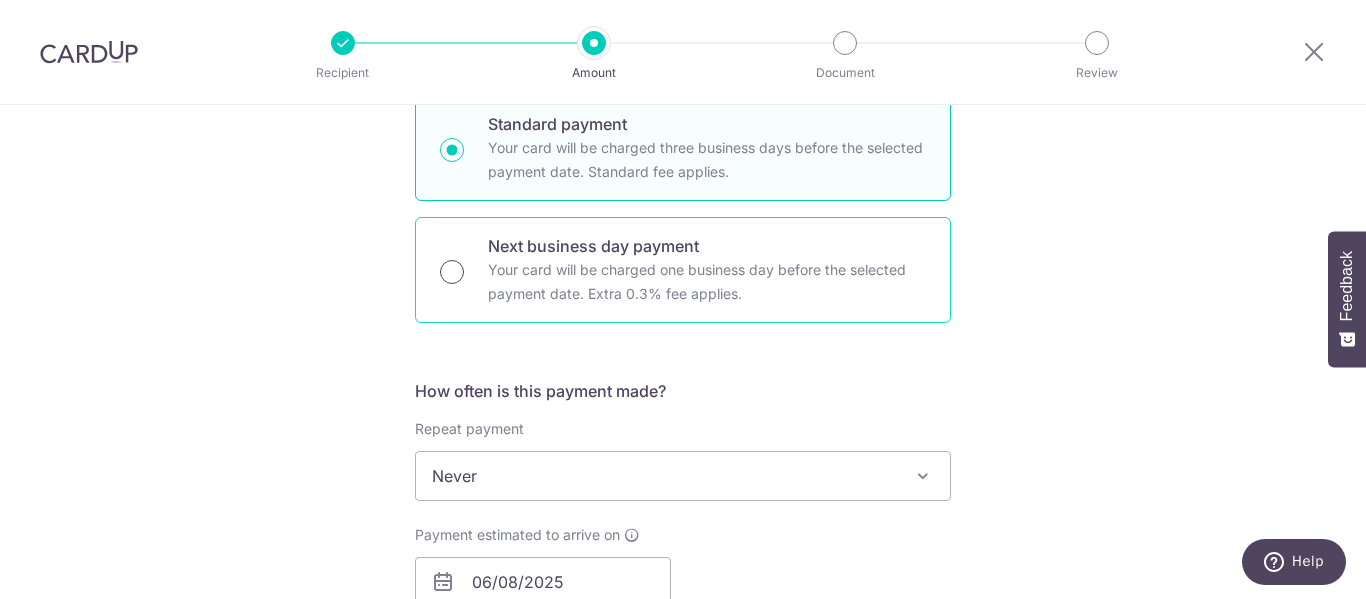 click on "Next business day payment
Your card will be charged one business day before the selected payment date. Extra 0.3% fee applies." at bounding box center (452, 272) 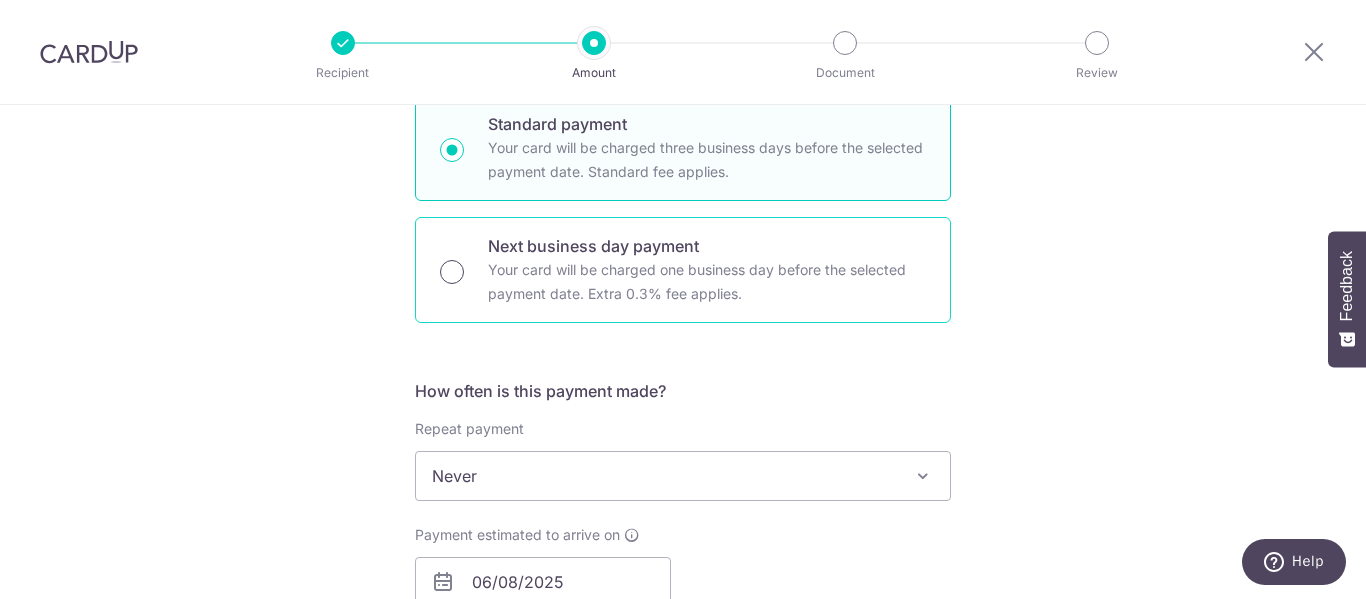 radio on "true" 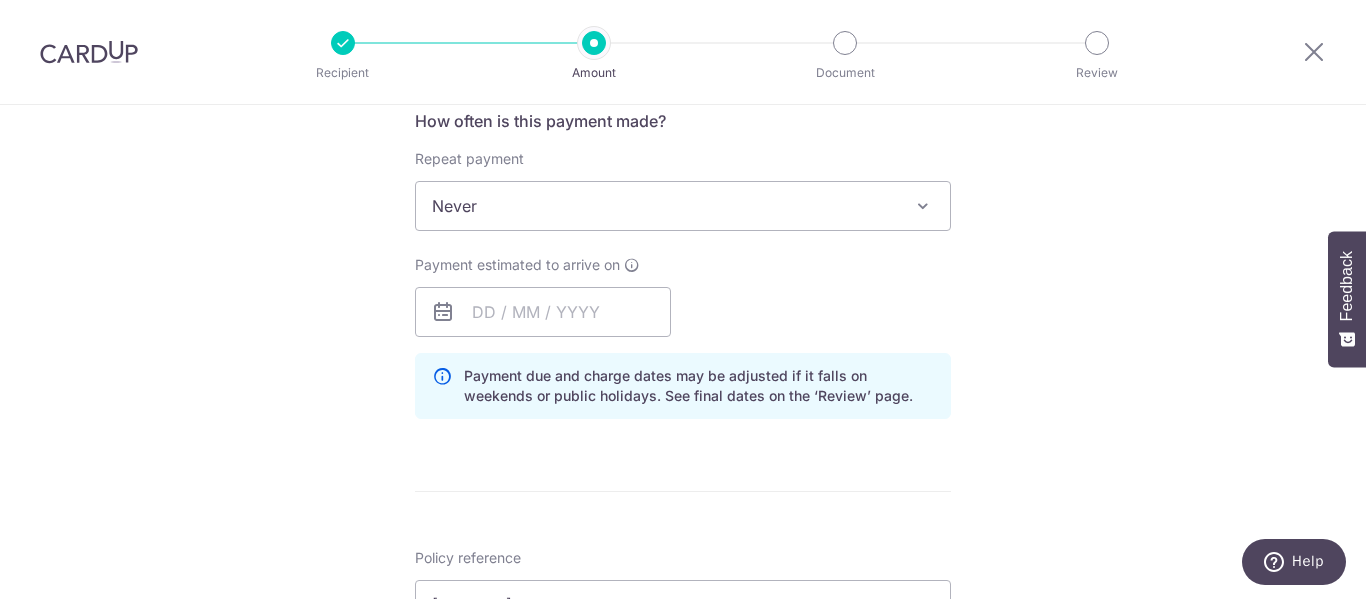 scroll, scrollTop: 800, scrollLeft: 0, axis: vertical 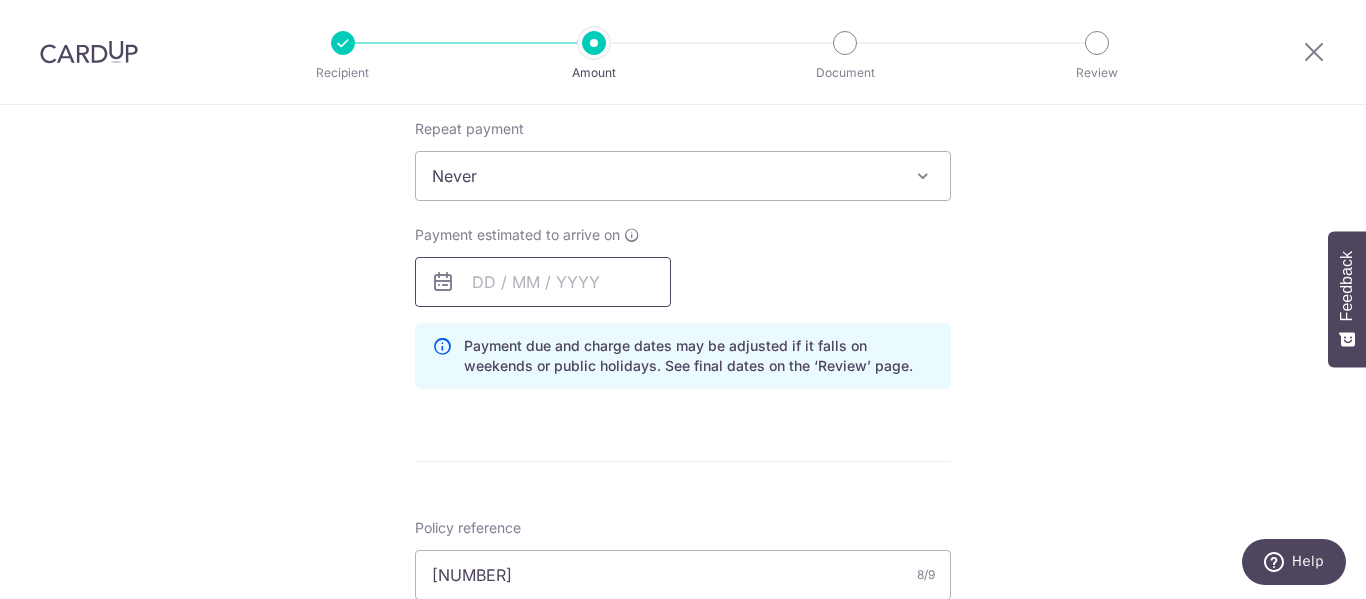 click at bounding box center (543, 282) 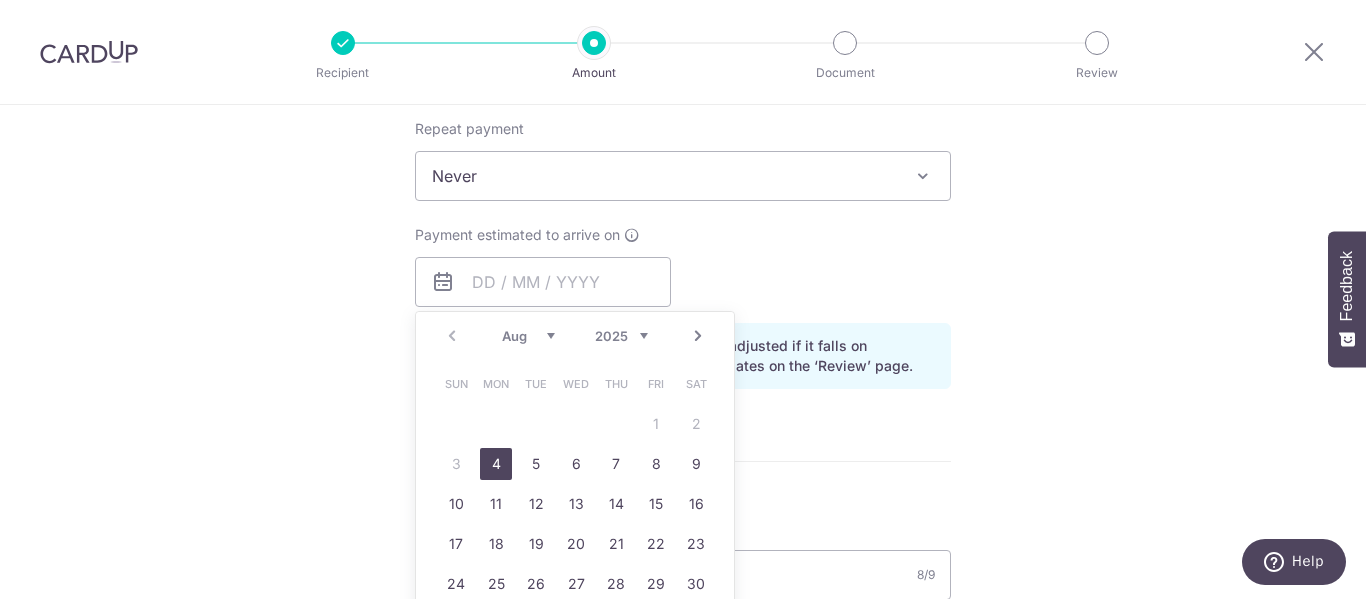 click on "4" at bounding box center (496, 464) 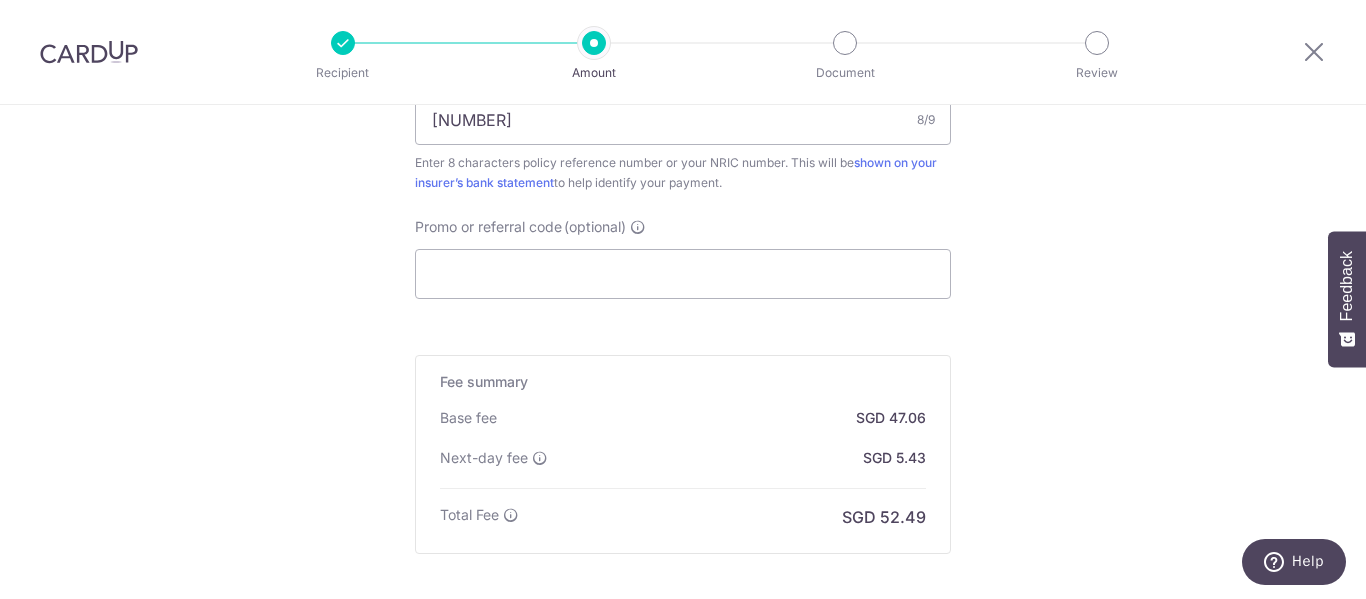 scroll, scrollTop: 1400, scrollLeft: 0, axis: vertical 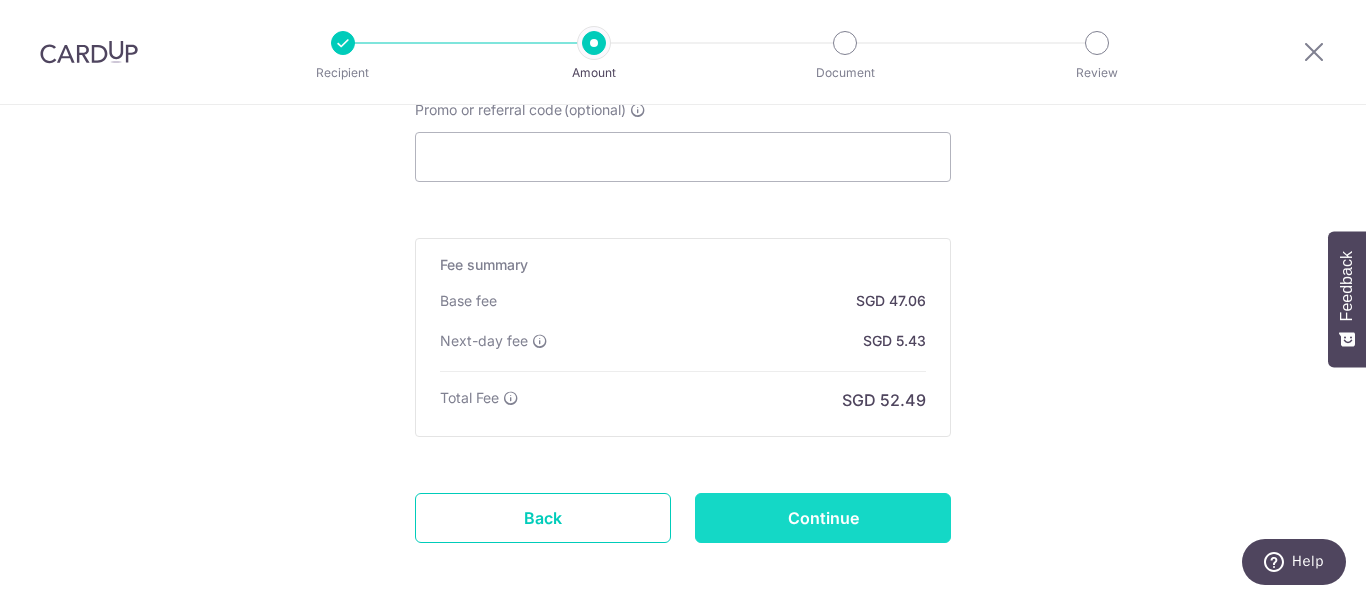 click on "Continue" at bounding box center (823, 518) 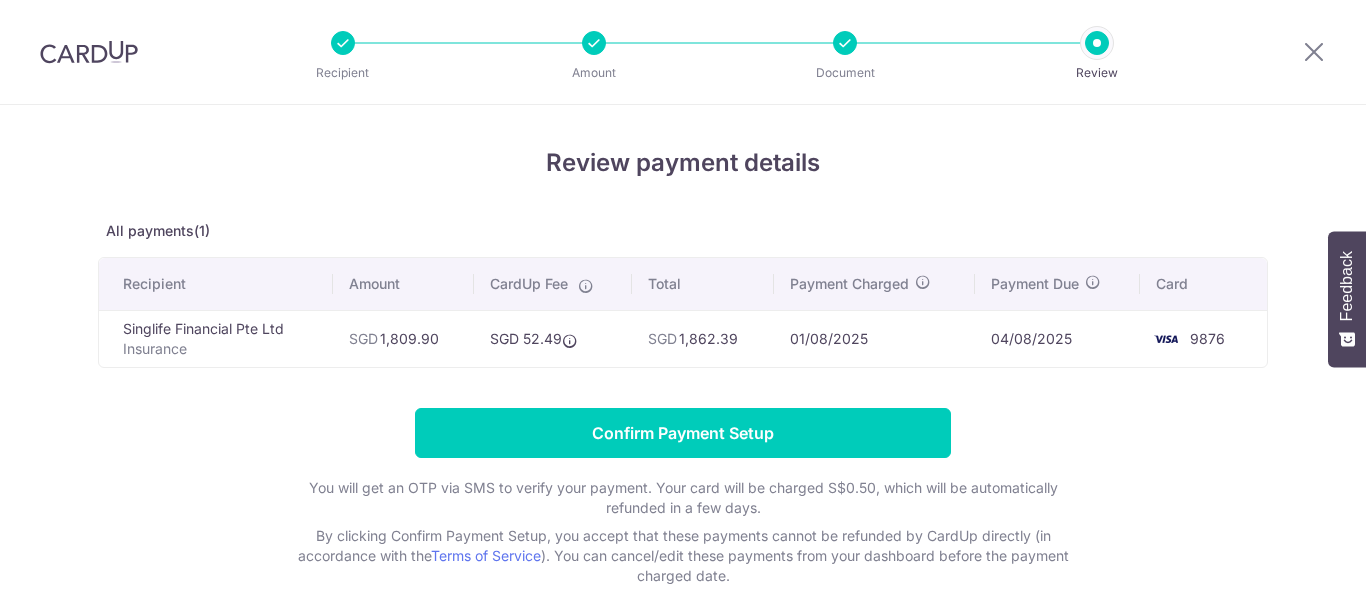 scroll, scrollTop: 0, scrollLeft: 0, axis: both 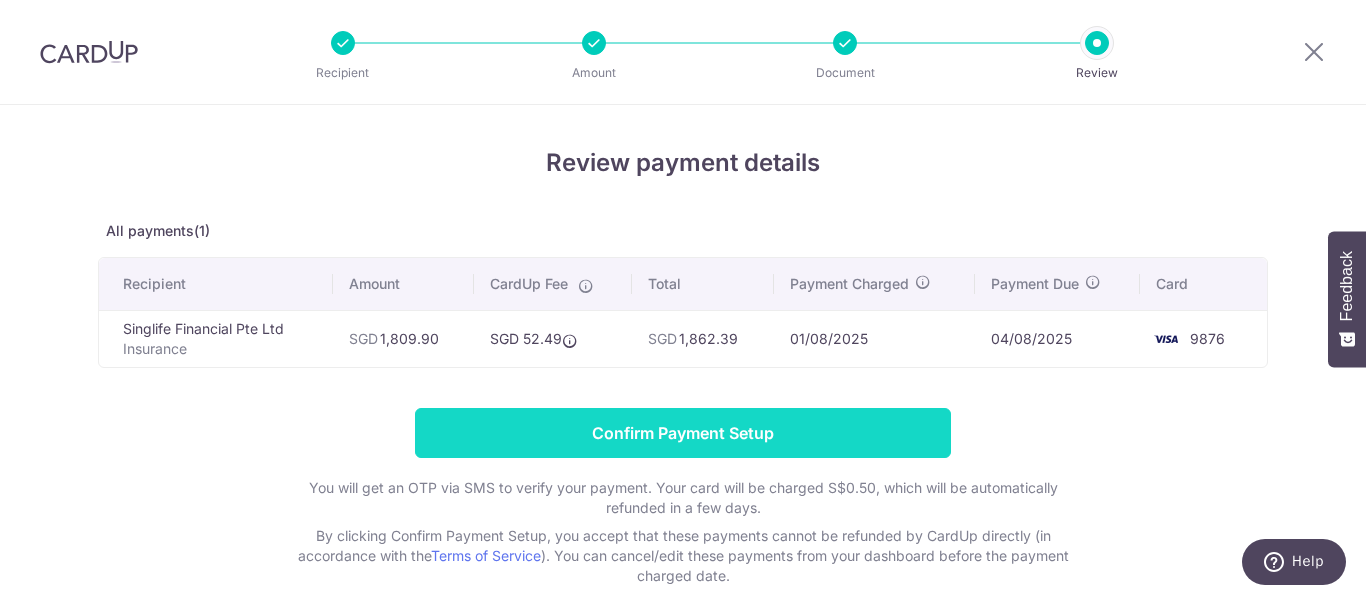 click on "Confirm Payment Setup" at bounding box center [683, 433] 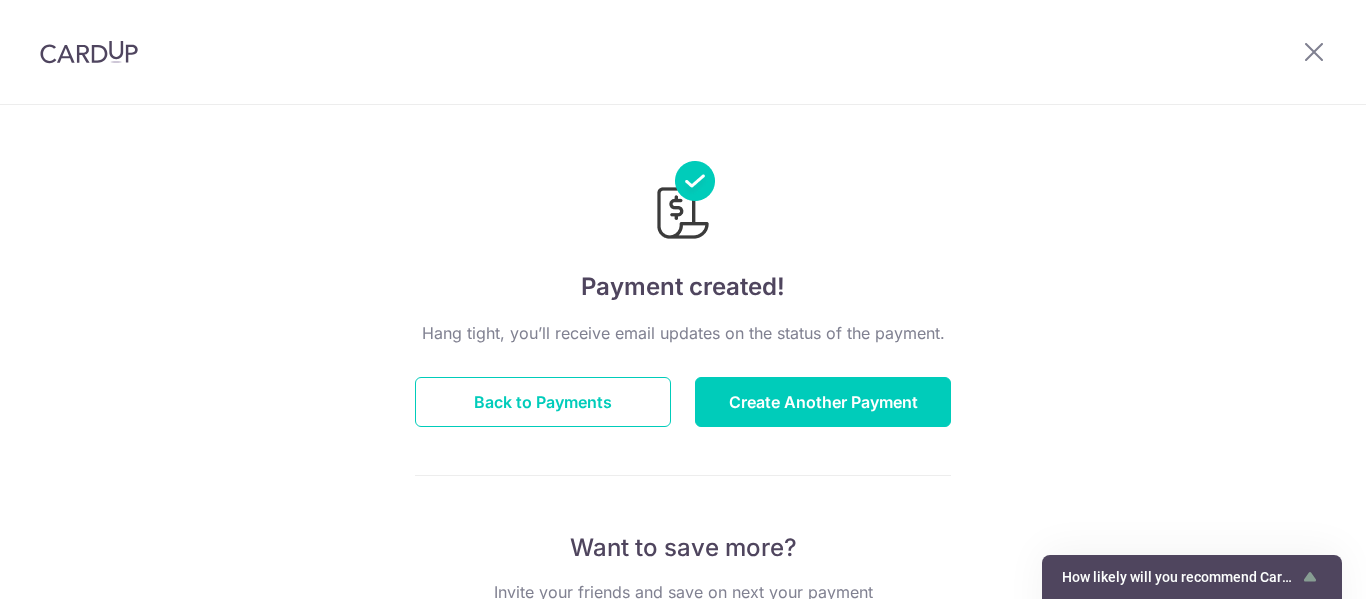 scroll, scrollTop: 0, scrollLeft: 0, axis: both 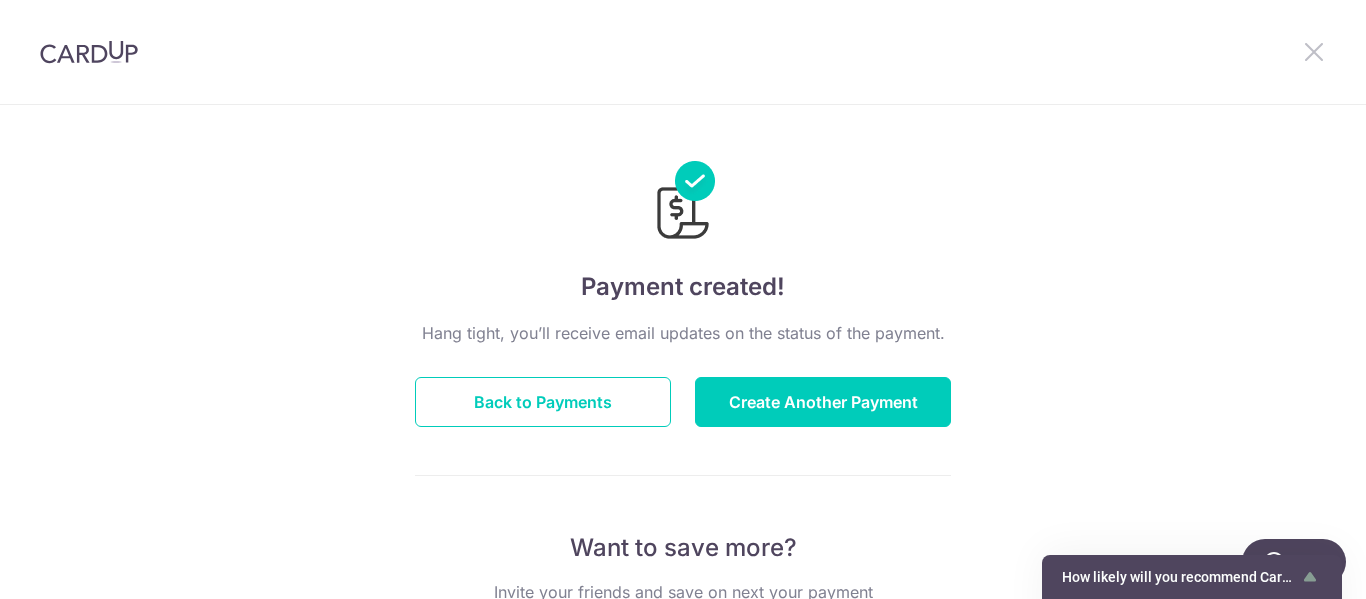click at bounding box center [1314, 51] 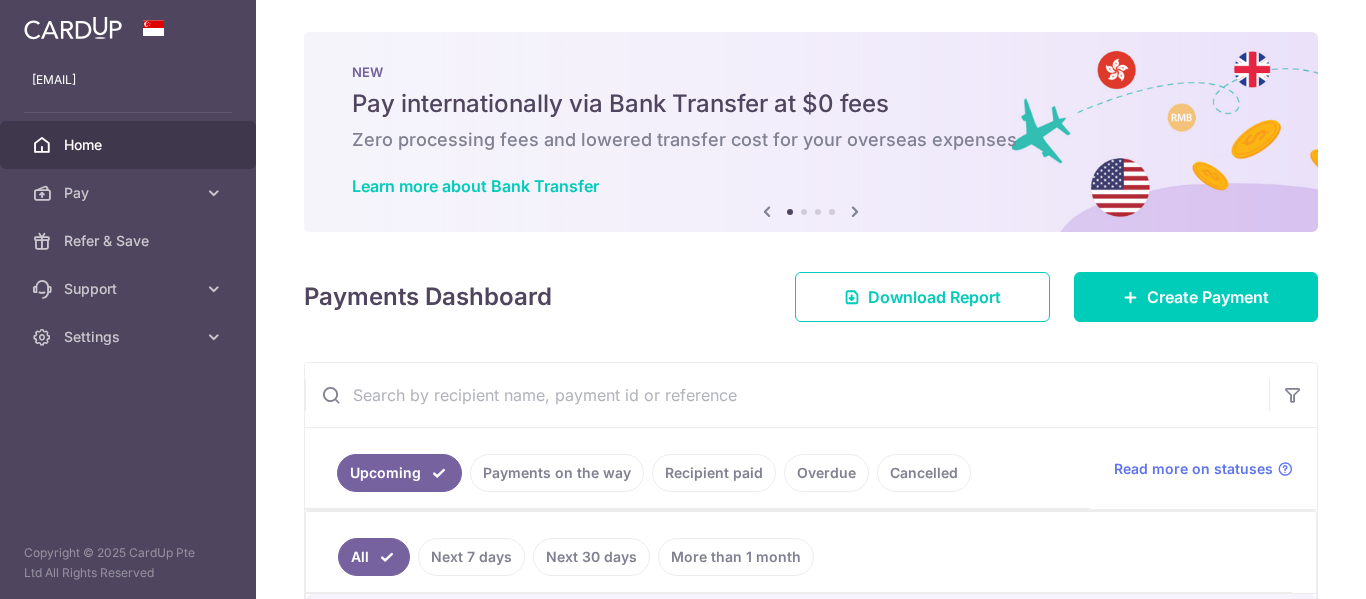 scroll, scrollTop: 0, scrollLeft: 0, axis: both 